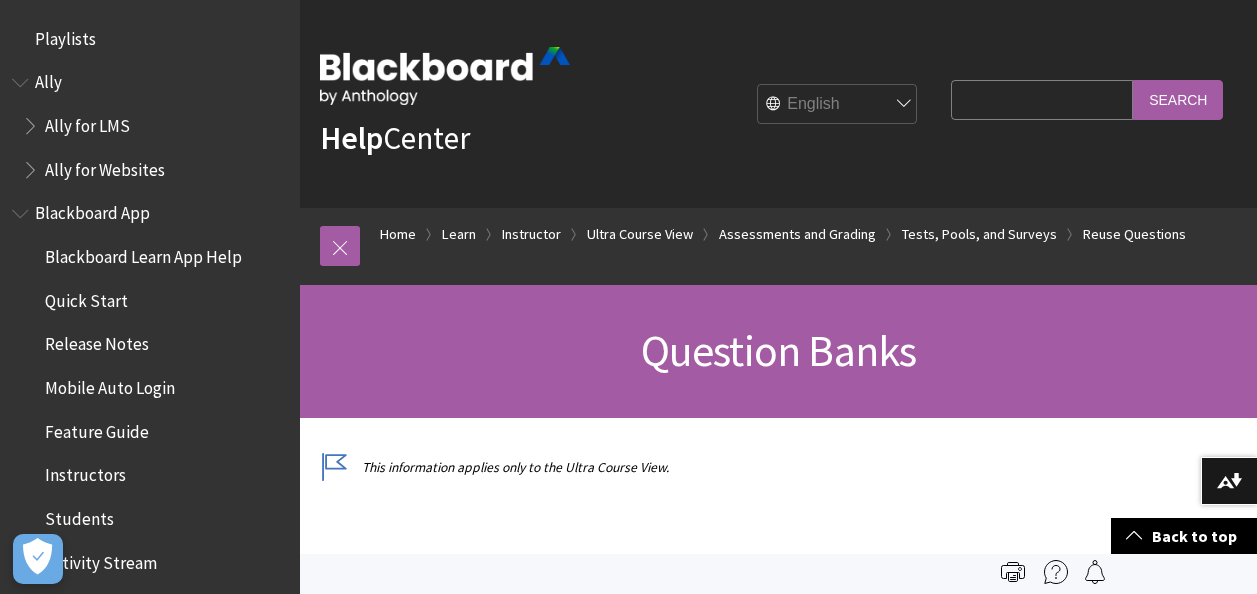 scroll, scrollTop: 789, scrollLeft: 0, axis: vertical 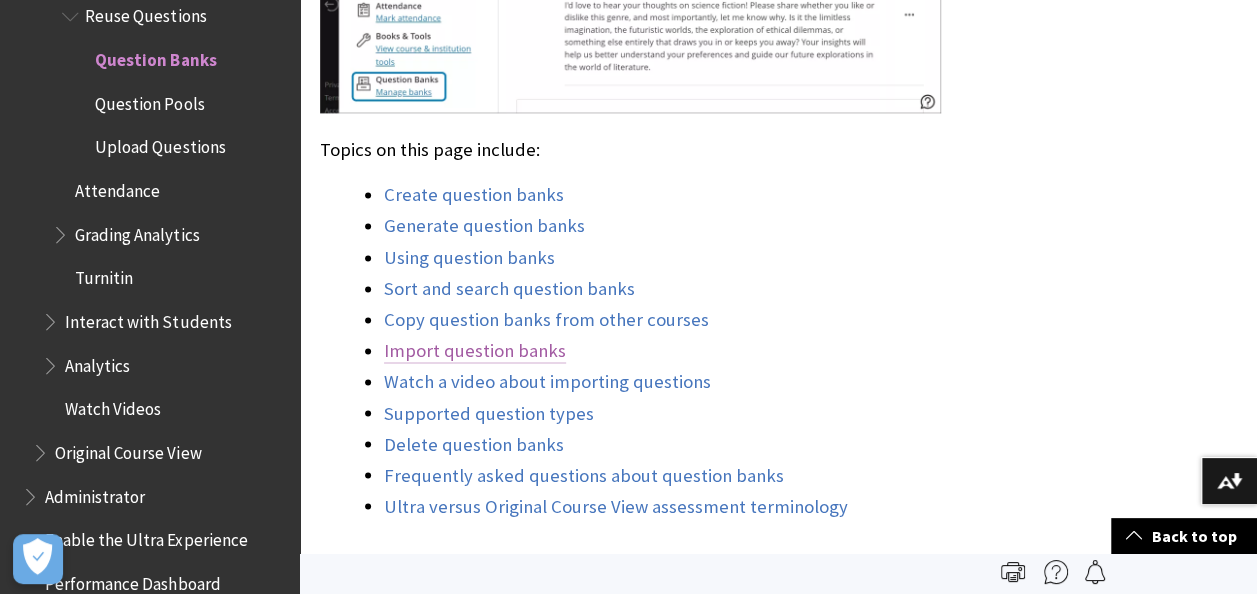click on "Import question banks" at bounding box center [475, 351] 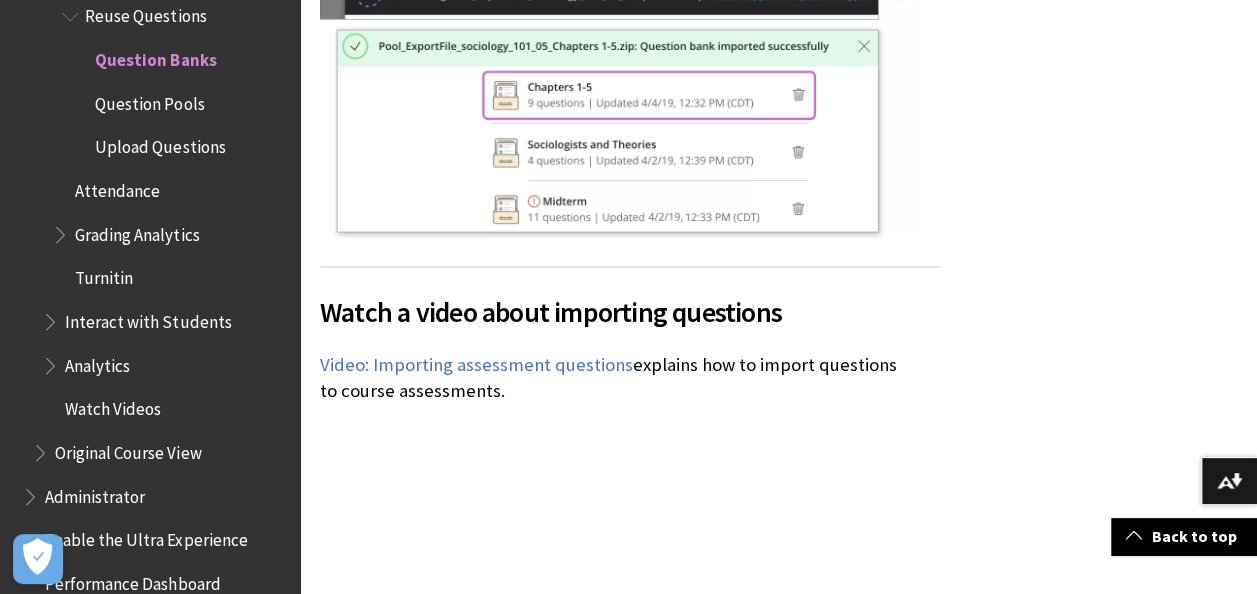 scroll, scrollTop: 12578, scrollLeft: 0, axis: vertical 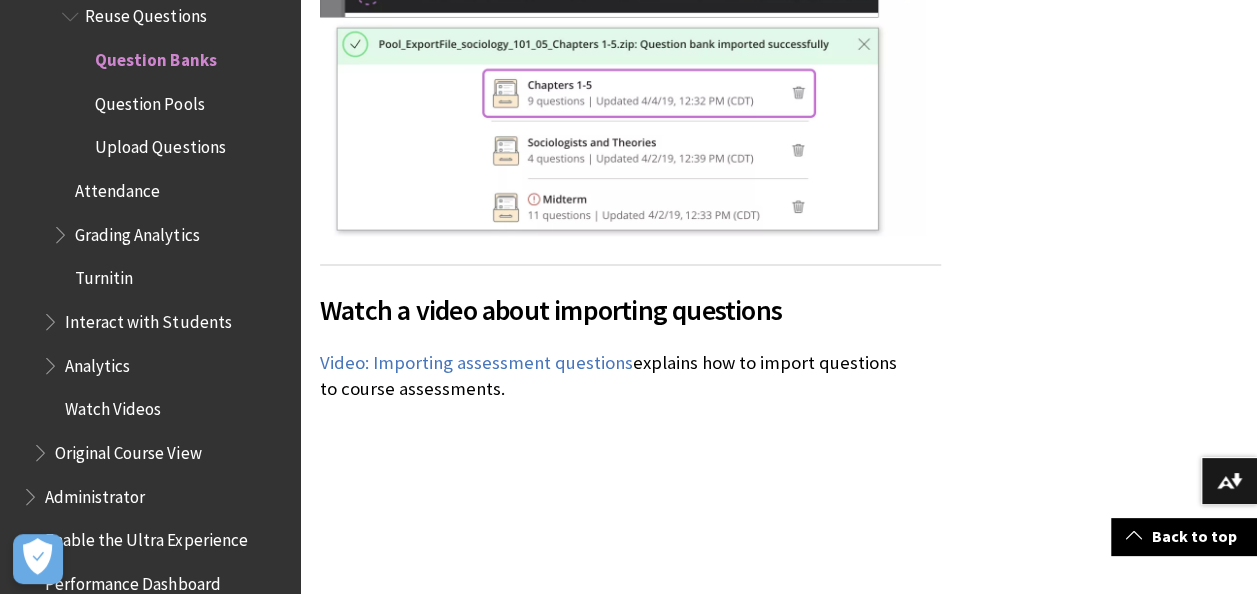 click on "Watch a video about importing questions The following narrated video provides a visual and auditory representation of some of the information included on this page. For a detailed description of what is portrayed in the video,  open the video on Vimeo , navigate to  More actions , and select  Open transcript .  Video: Importing assessment questions  explains how to import questions to course assessments." at bounding box center [630, 429] 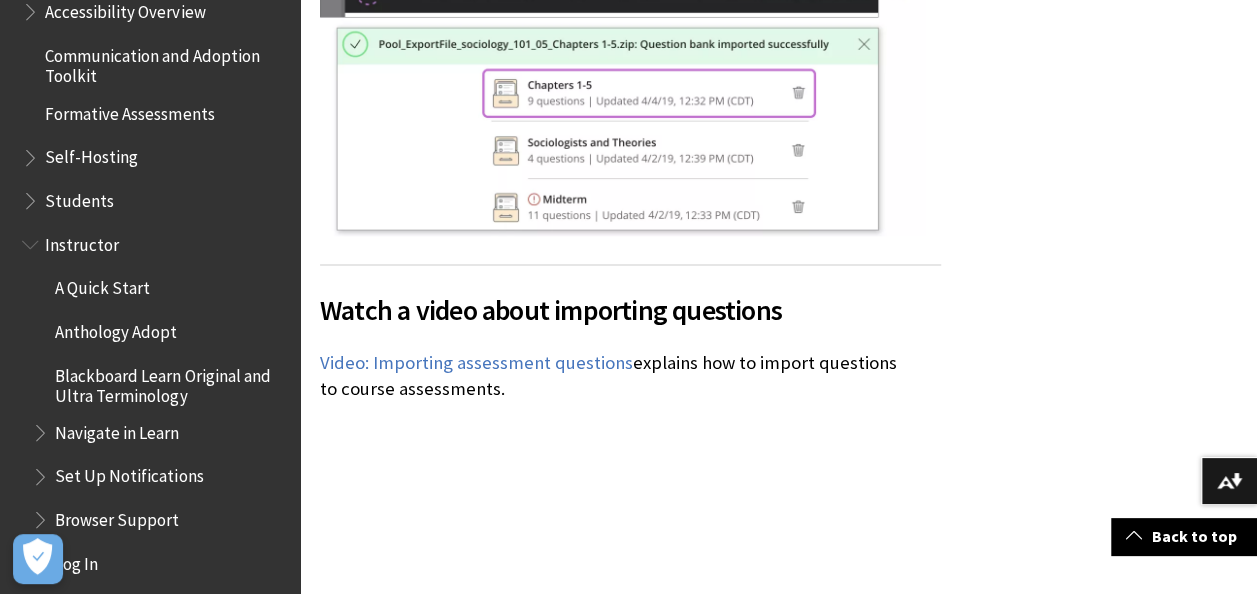 scroll, scrollTop: 1754, scrollLeft: 0, axis: vertical 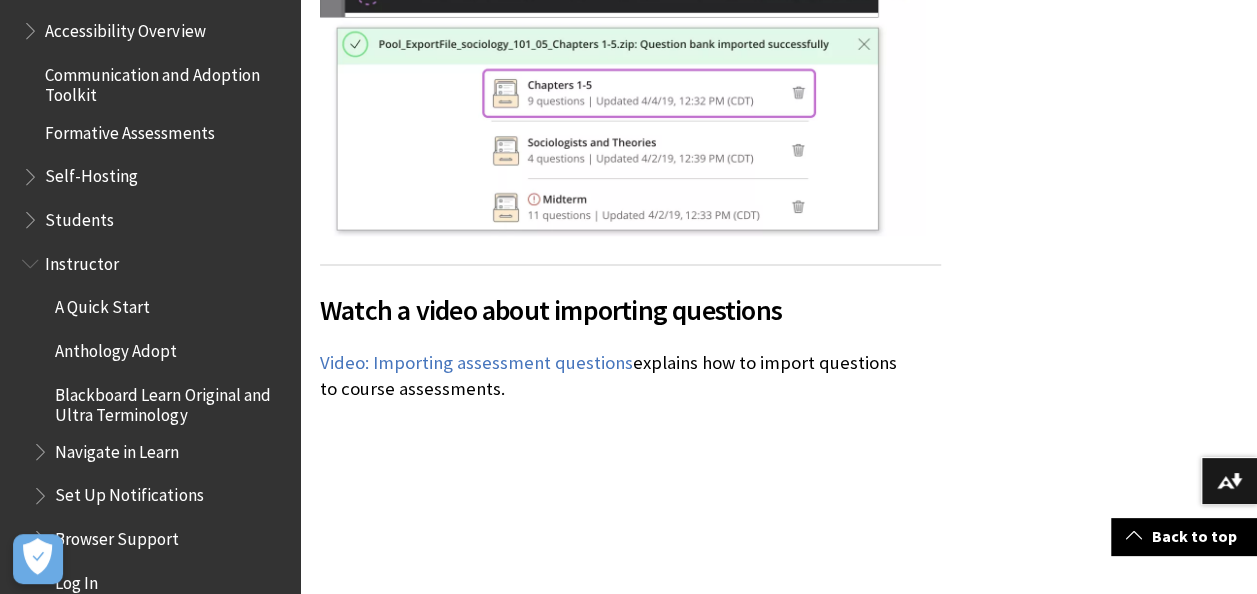 click on "Watch a video about importing questions The following narrated video provides a visual and auditory representation of some of the information included on this page. For a detailed description of what is portrayed in the video,  open the video on Vimeo , navigate to  More actions , and select  Open transcript .  Video: Importing assessment questions  explains how to import questions to course assessments." at bounding box center [630, 429] 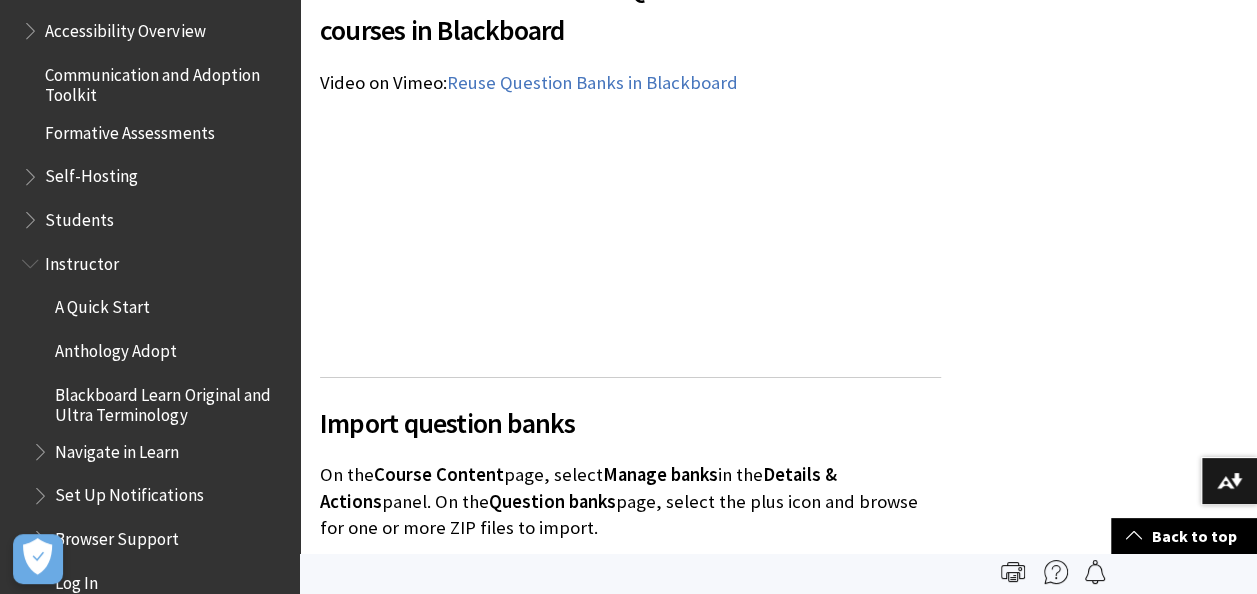 scroll, scrollTop: 11220, scrollLeft: 0, axis: vertical 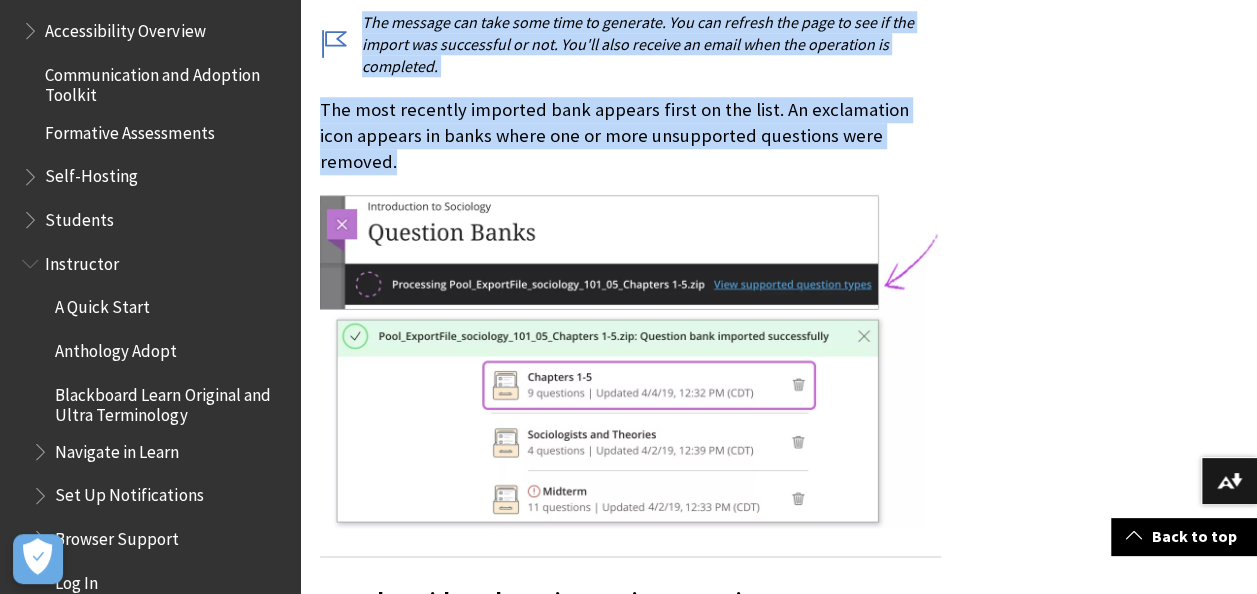 drag, startPoint x: 320, startPoint y: 360, endPoint x: 907, endPoint y: 28, distance: 674.3834 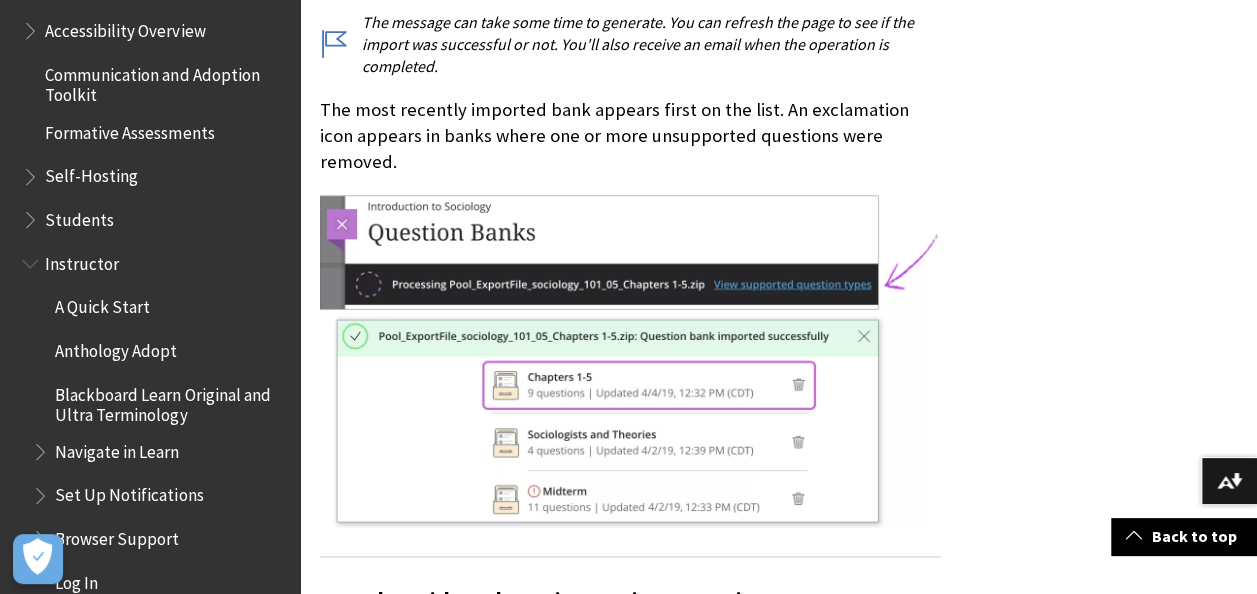 click on "This information applies only to the Ultra Course View." at bounding box center (778, -3753) 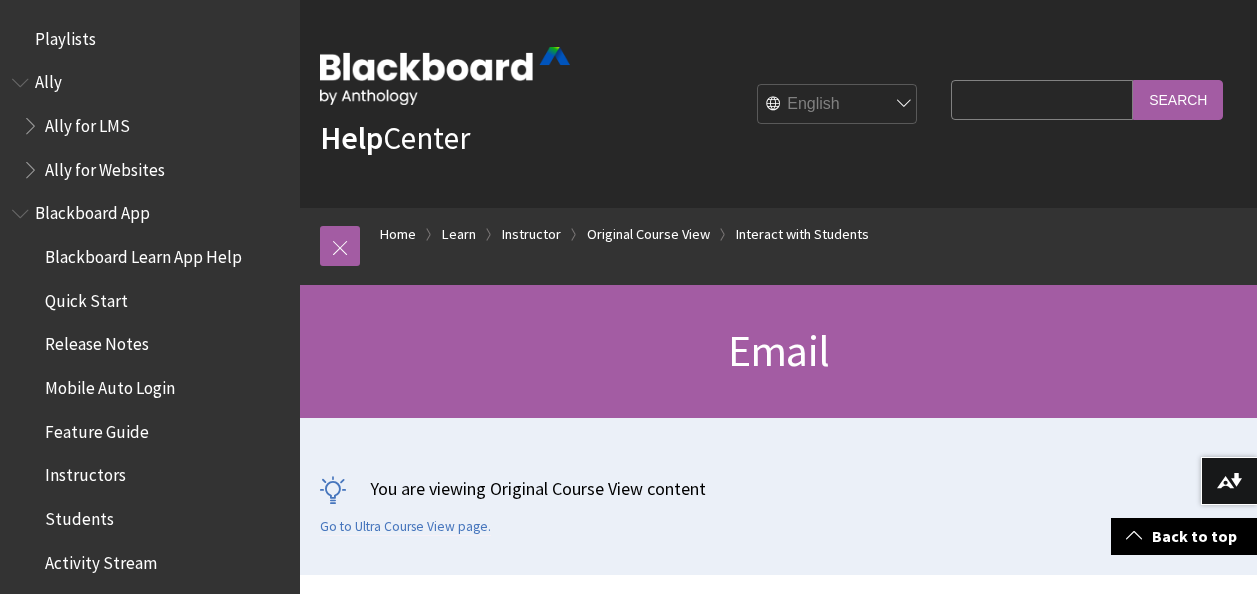 scroll, scrollTop: 605, scrollLeft: 0, axis: vertical 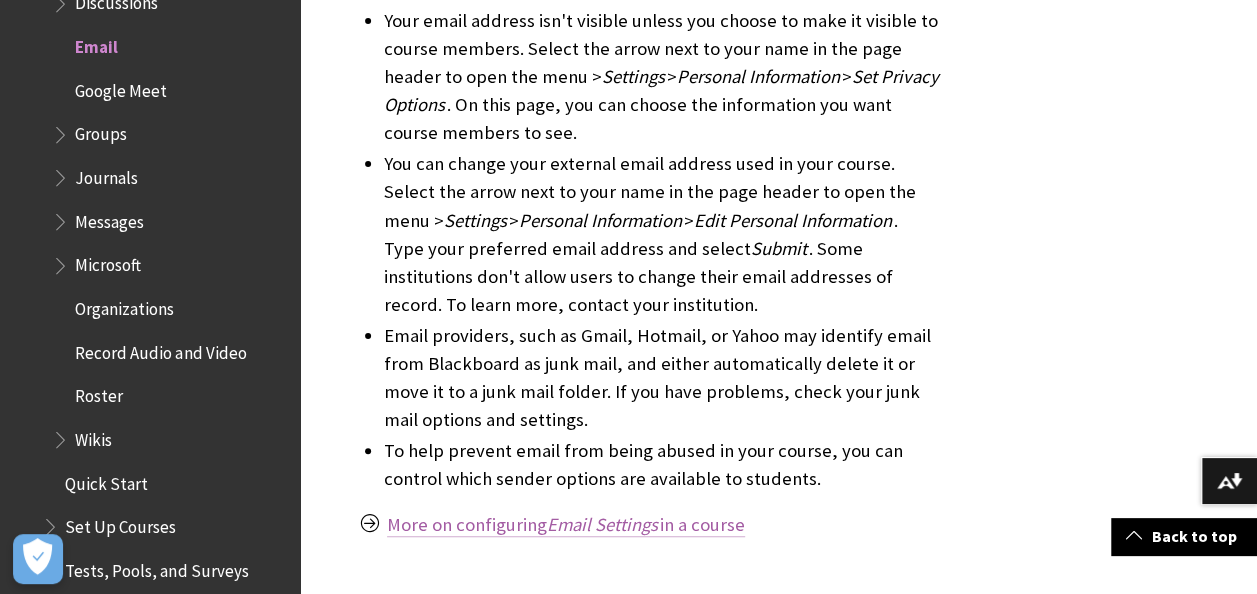 click on "Email Settings" at bounding box center (602, 524) 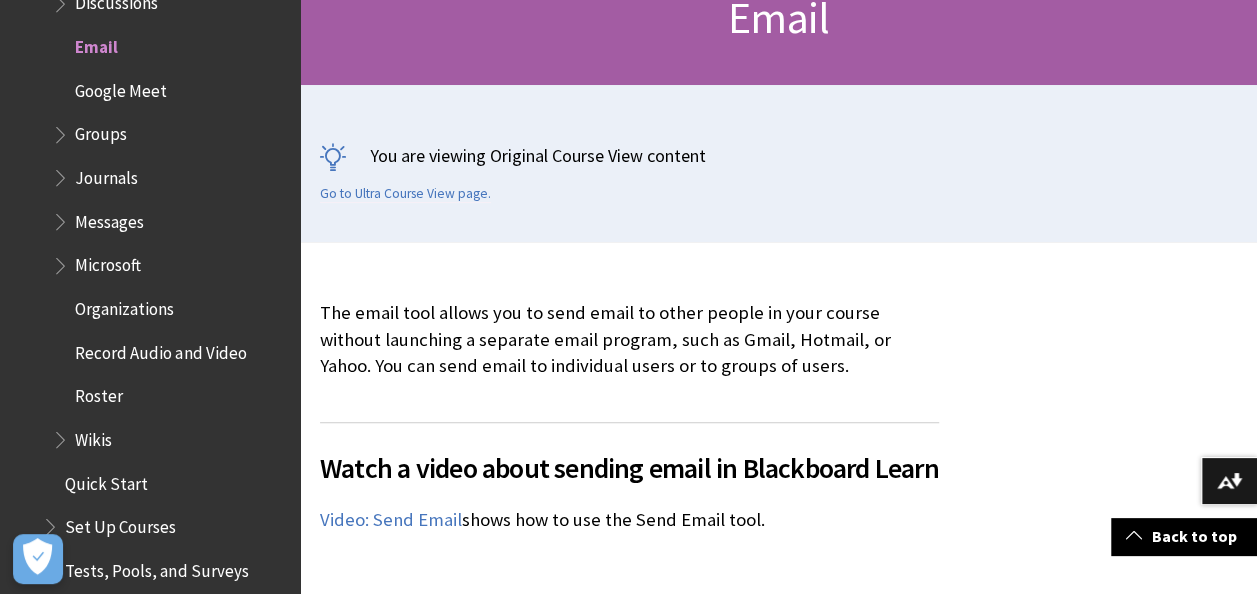 scroll, scrollTop: 0, scrollLeft: 0, axis: both 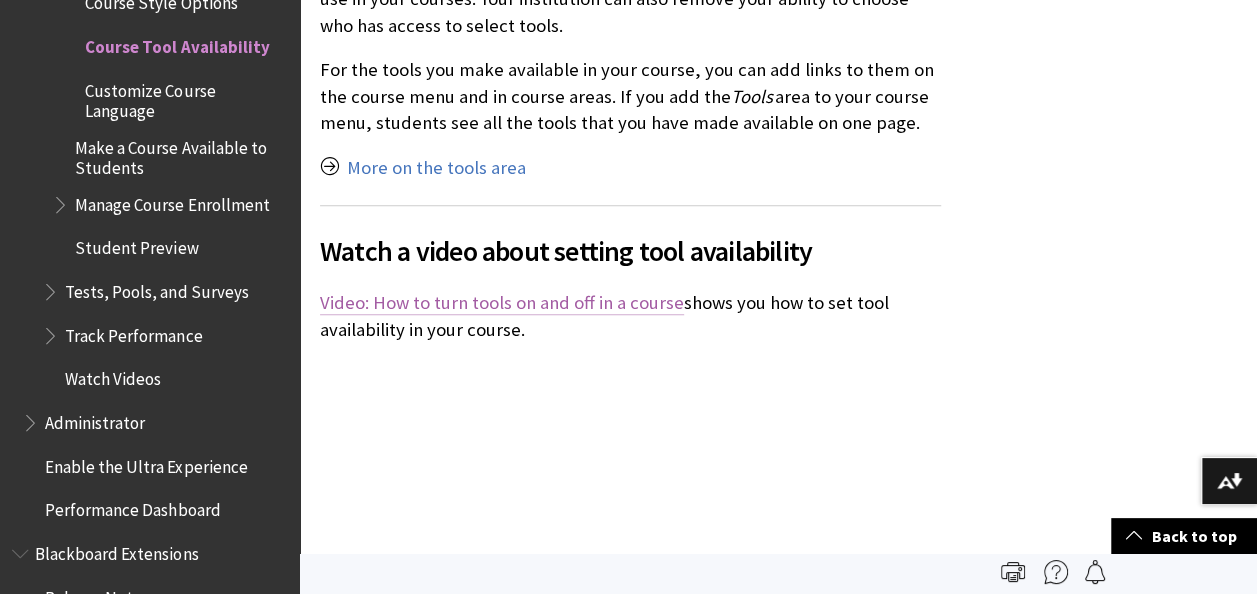 click on "Video: How to turn tools on and off in a course" at bounding box center (502, 303) 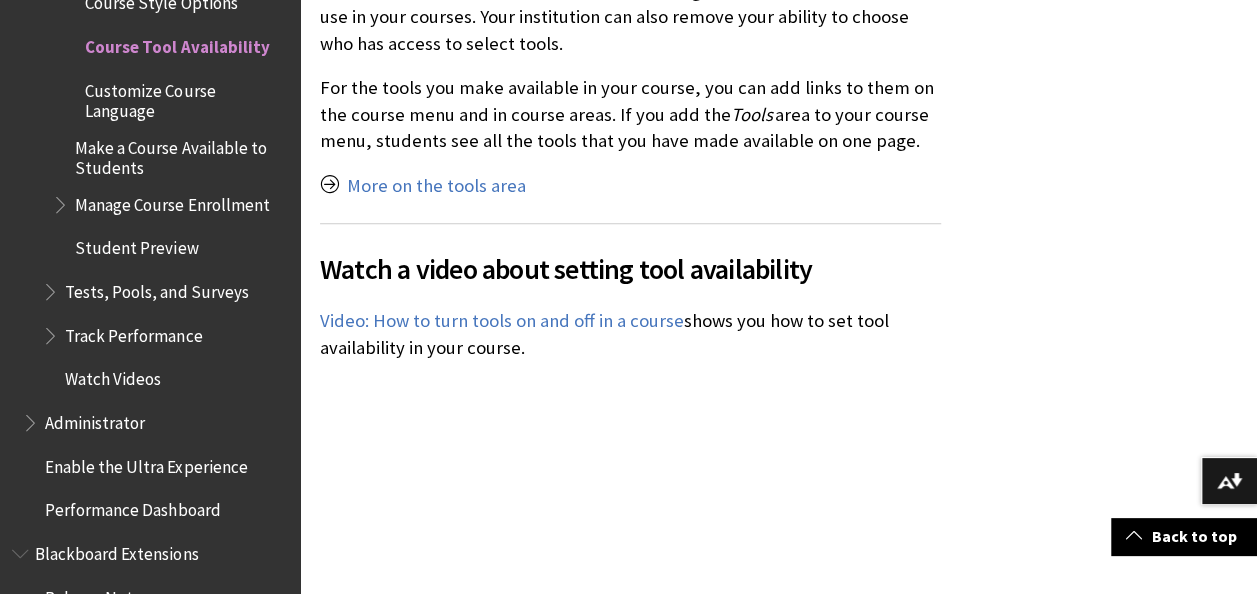 scroll, scrollTop: 725, scrollLeft: 0, axis: vertical 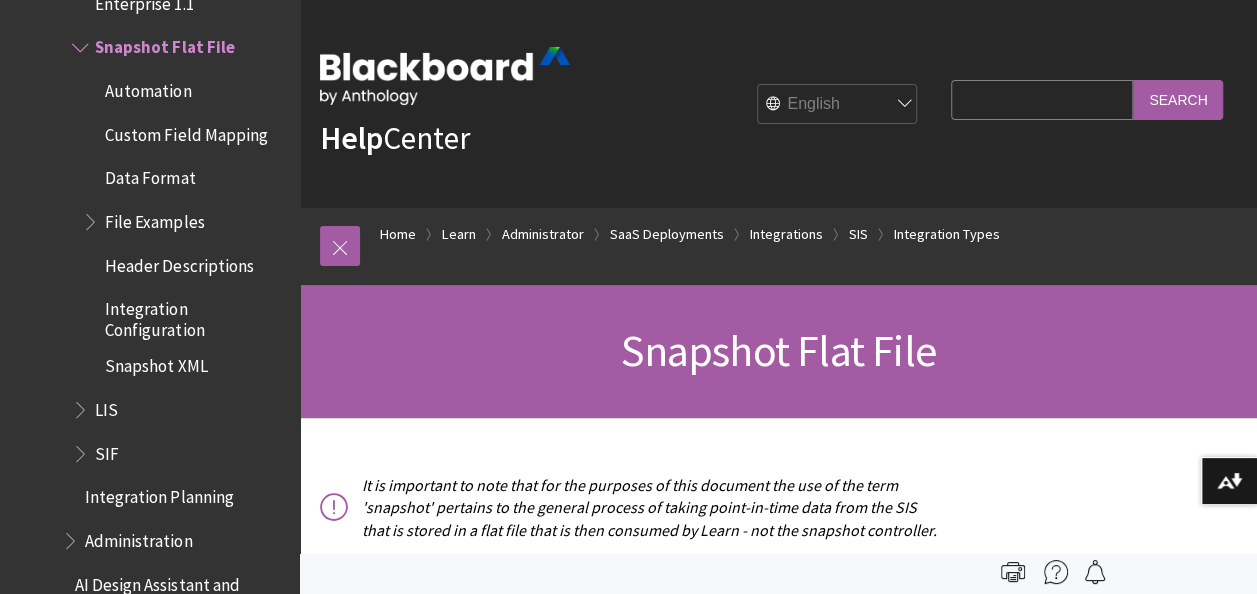 click on "Search Query" at bounding box center (1042, 99) 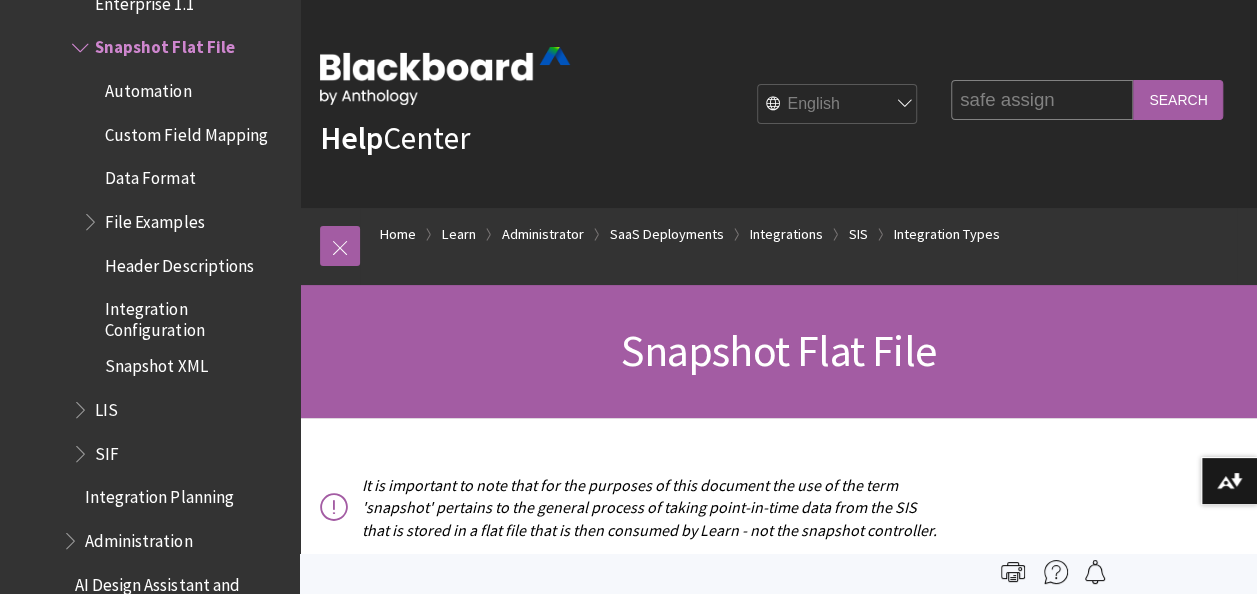 type on "safe assign" 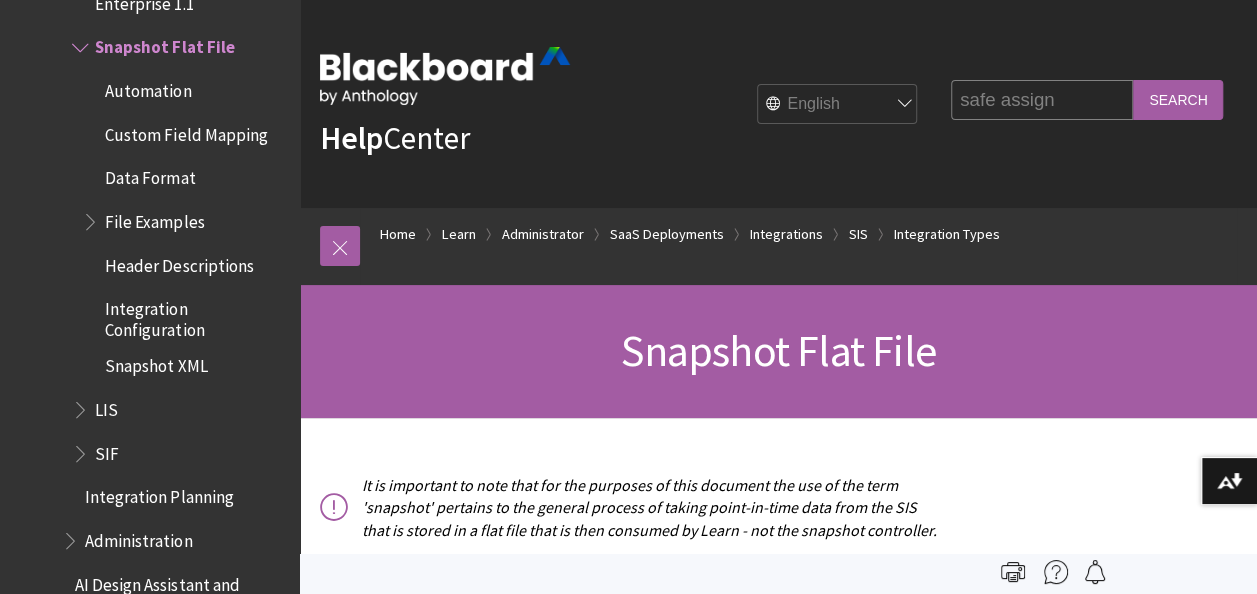 click on "Search" at bounding box center (1178, 99) 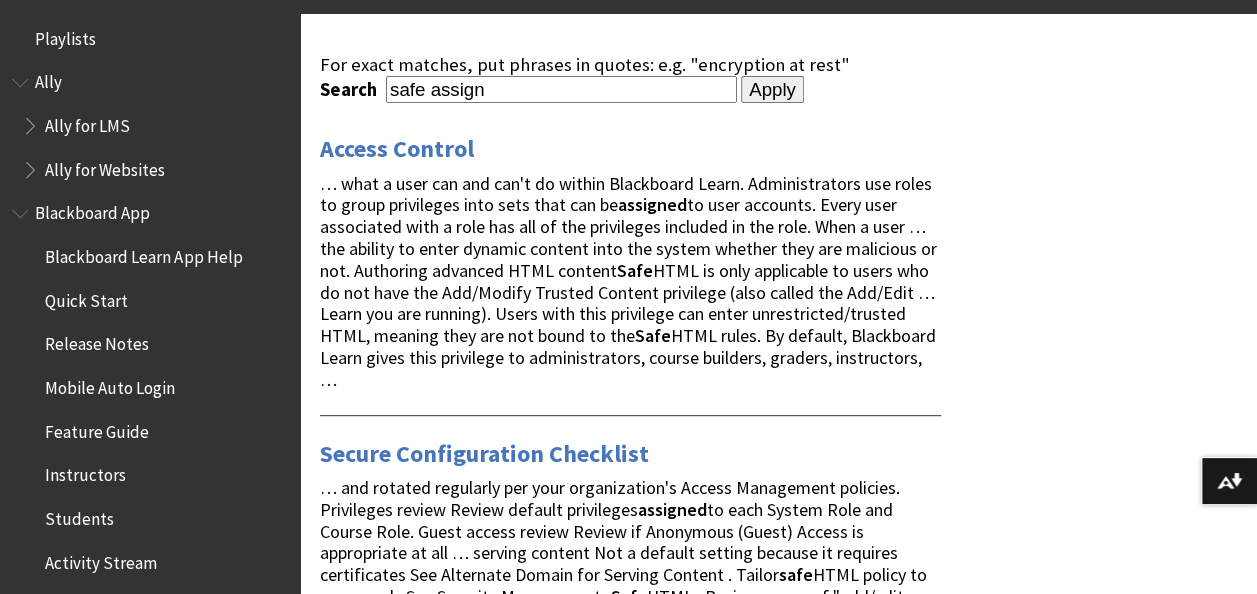 scroll, scrollTop: 0, scrollLeft: 0, axis: both 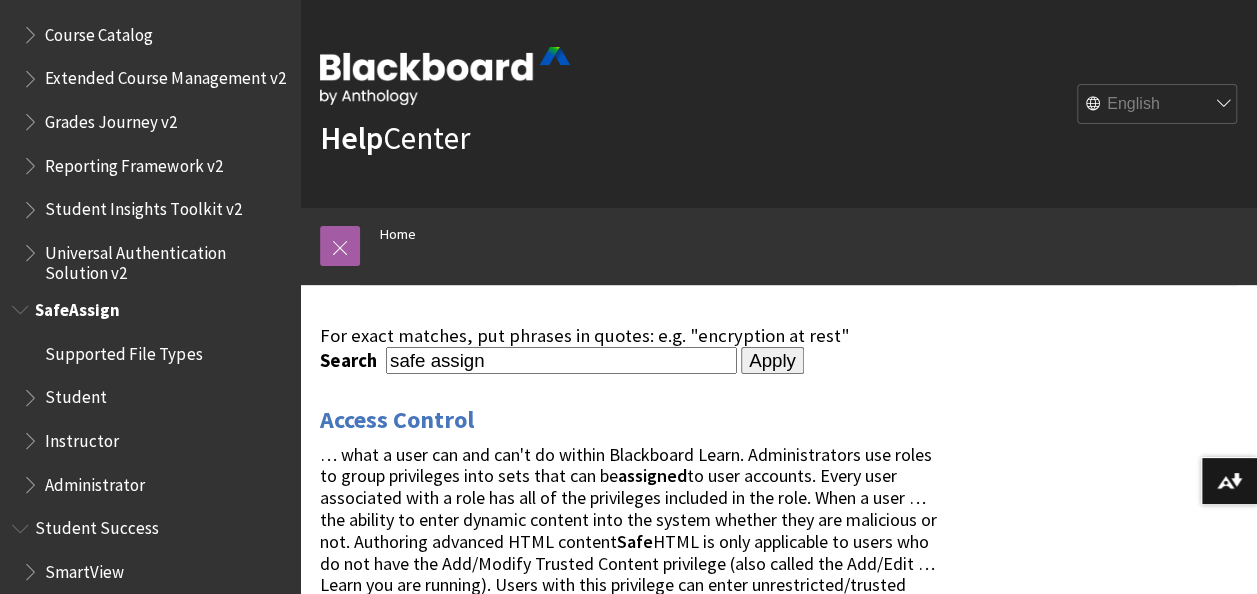 click on "SafeAssign" at bounding box center [77, 306] 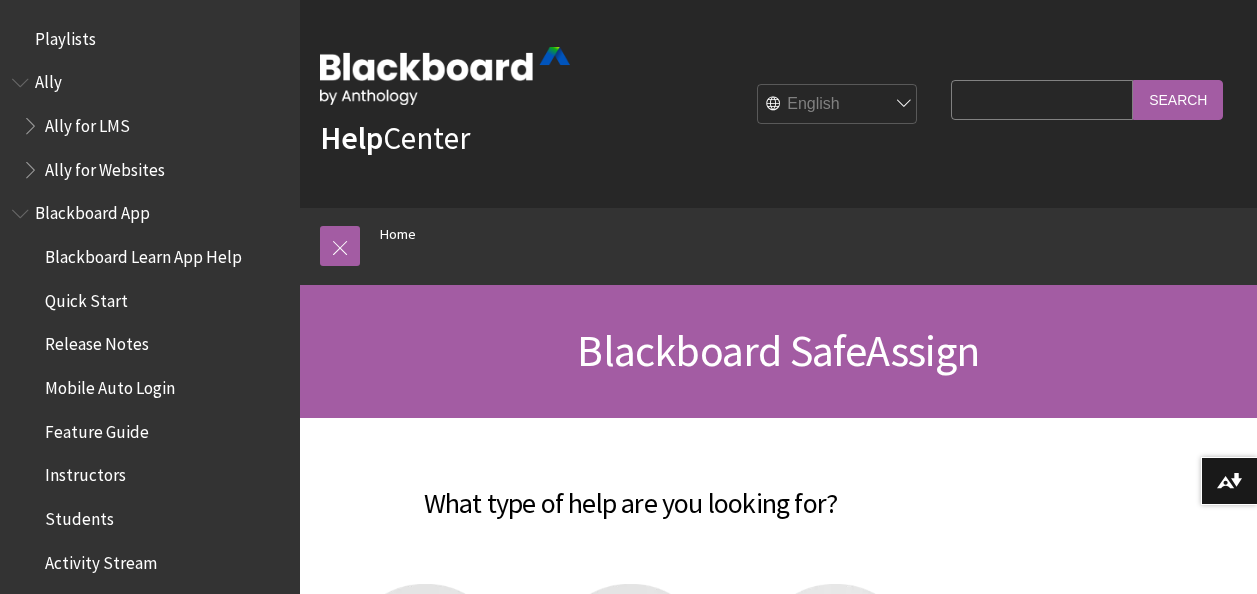 scroll, scrollTop: 0, scrollLeft: 0, axis: both 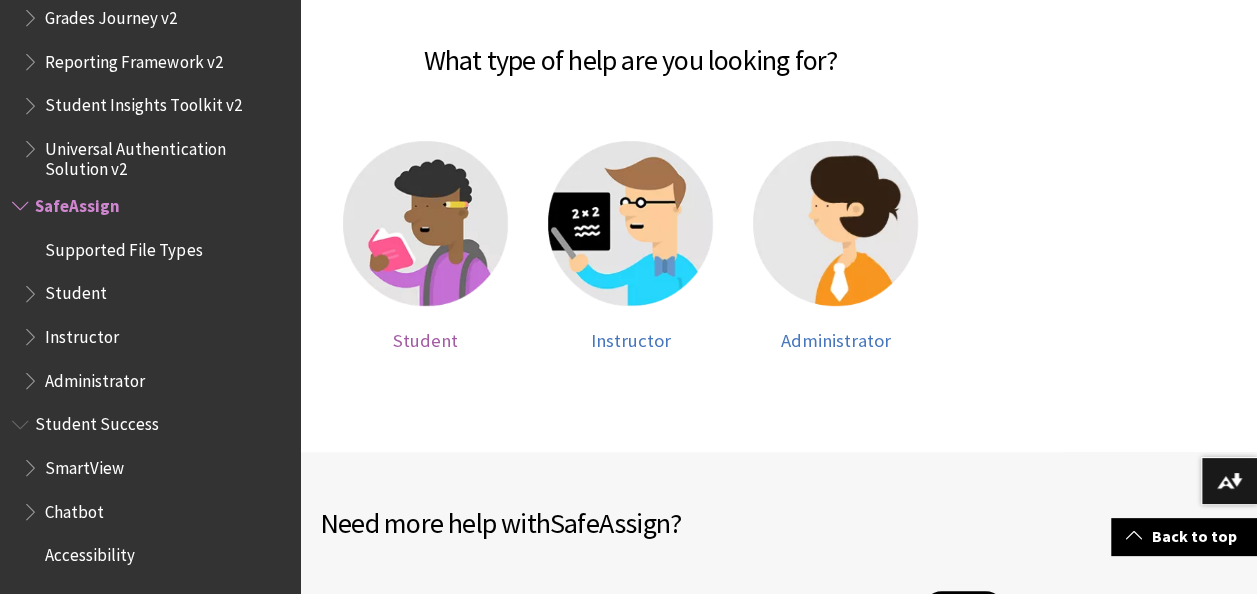click at bounding box center (425, 223) 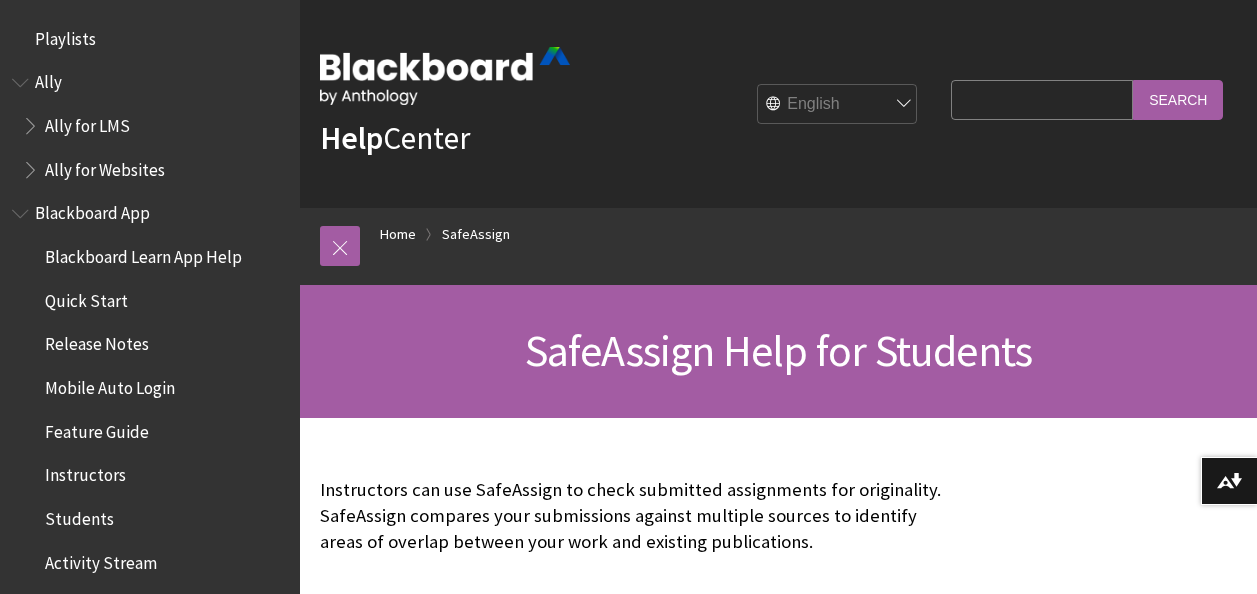 scroll, scrollTop: 0, scrollLeft: 0, axis: both 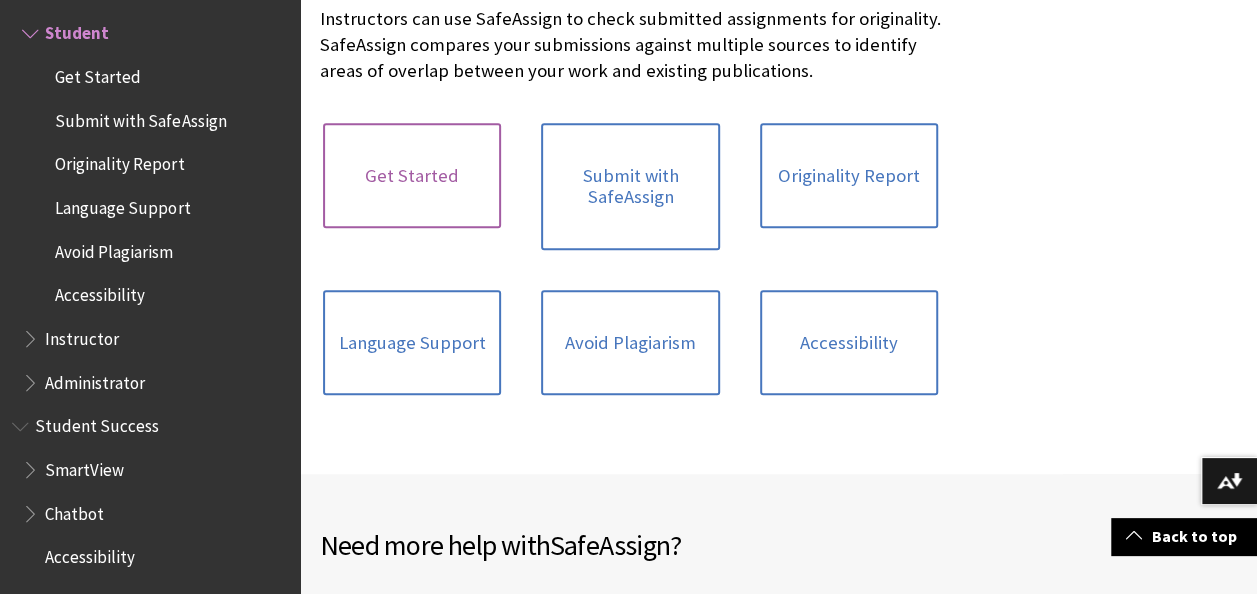 click on "Get Started" at bounding box center [412, 176] 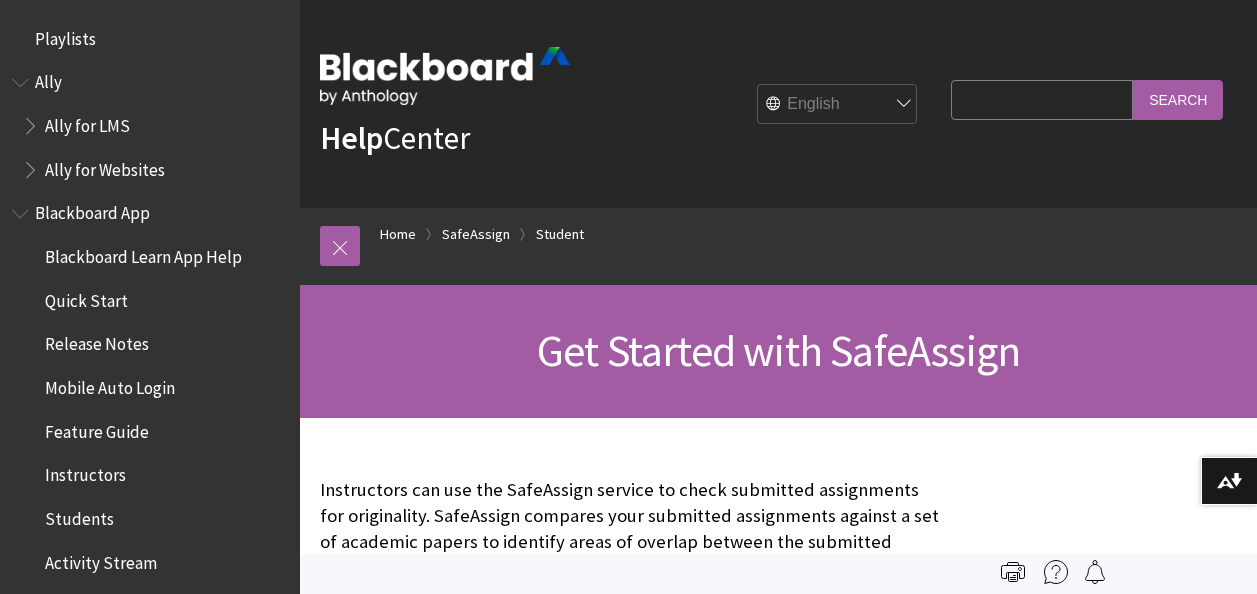scroll, scrollTop: 0, scrollLeft: 0, axis: both 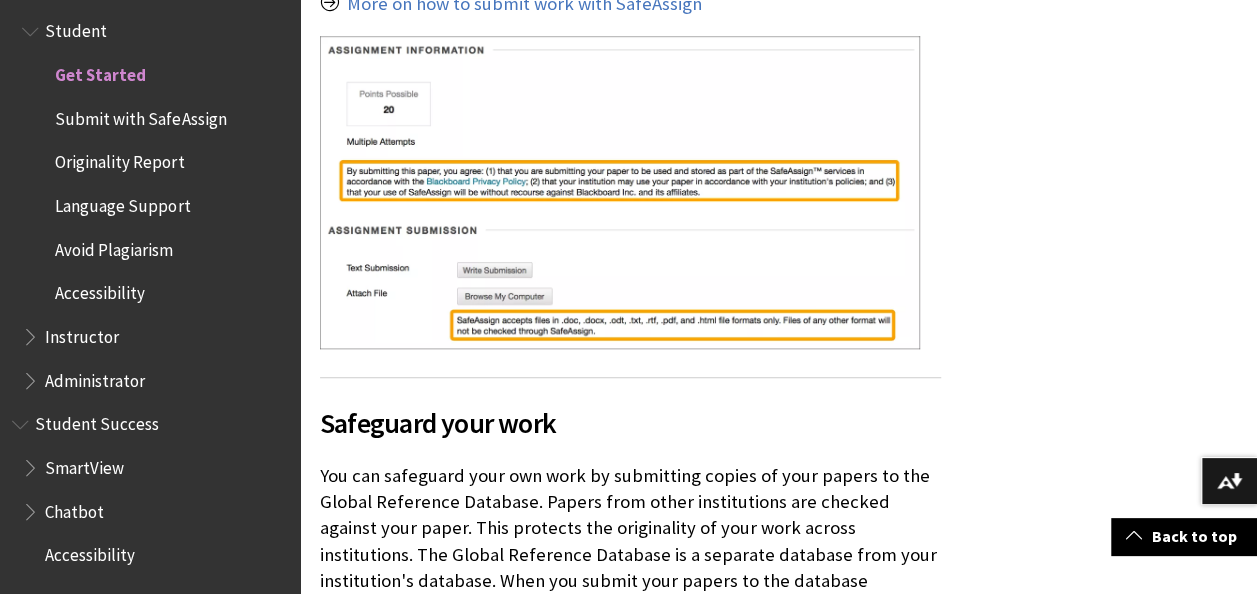 click at bounding box center [620, 192] 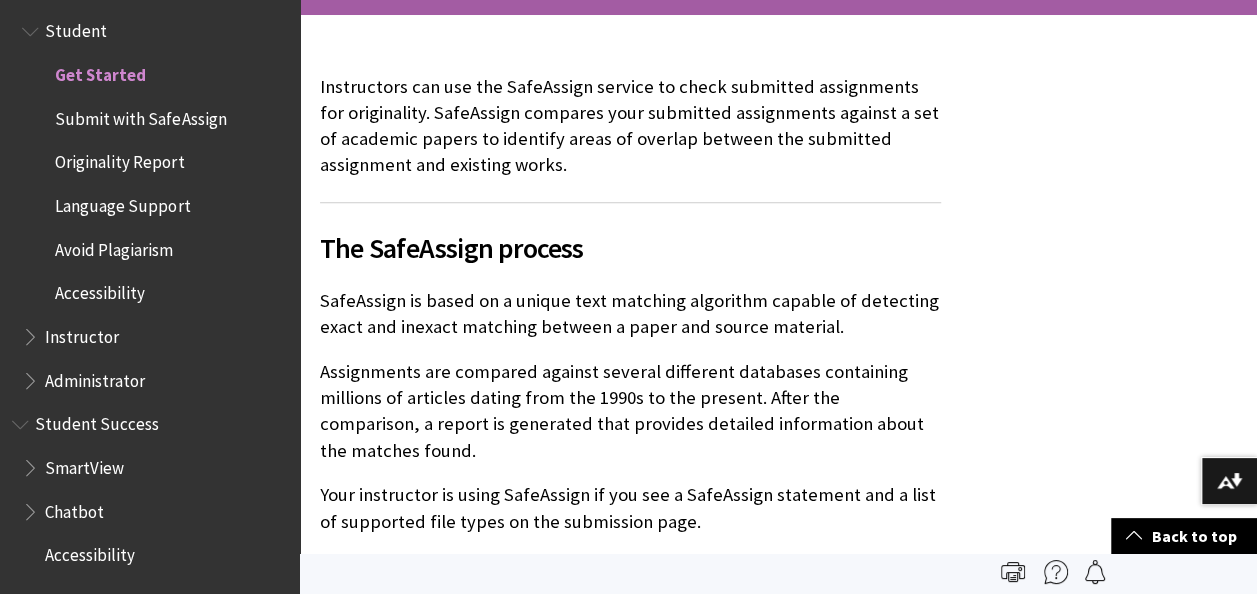 scroll, scrollTop: 0, scrollLeft: 0, axis: both 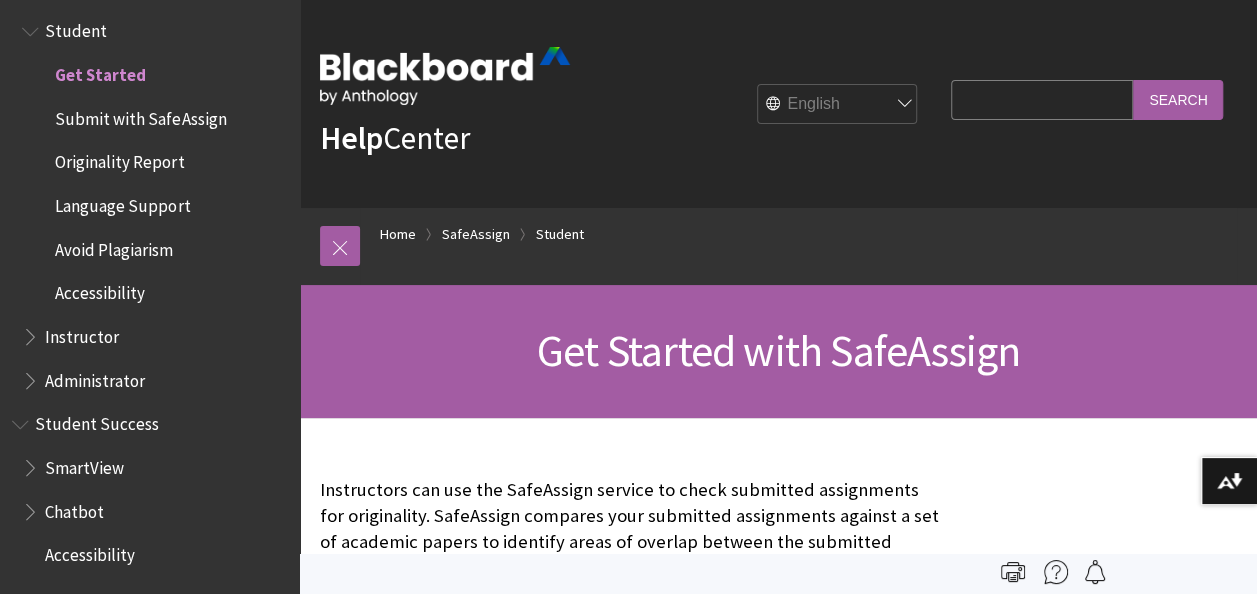 click on "Search Query" at bounding box center (1042, 99) 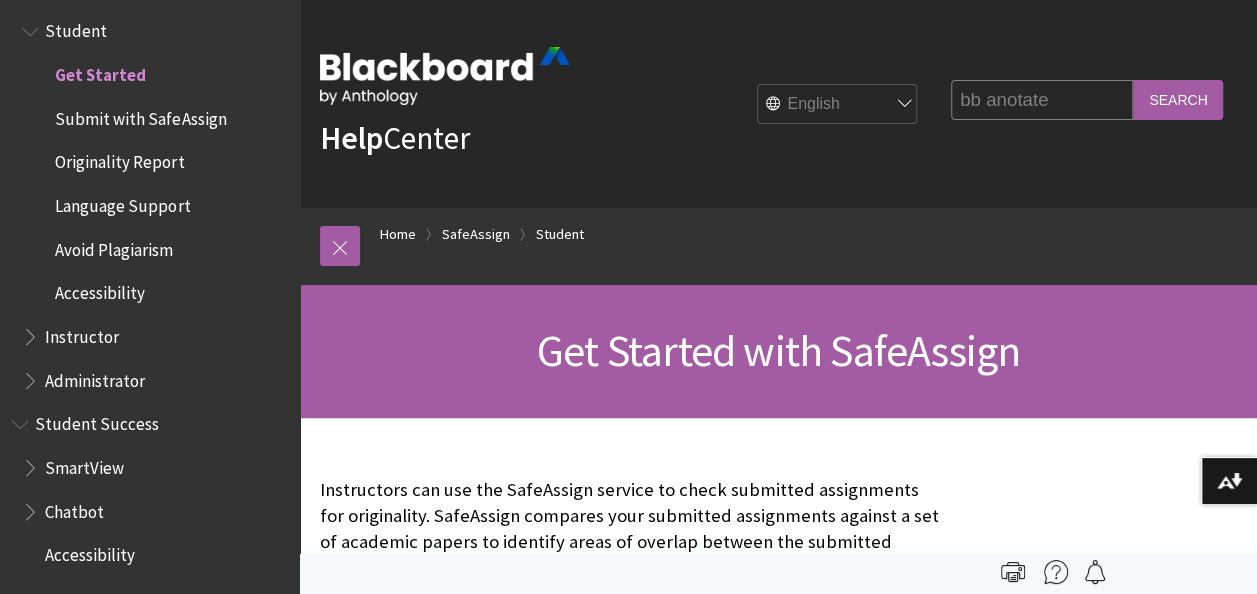type on "bb anotate" 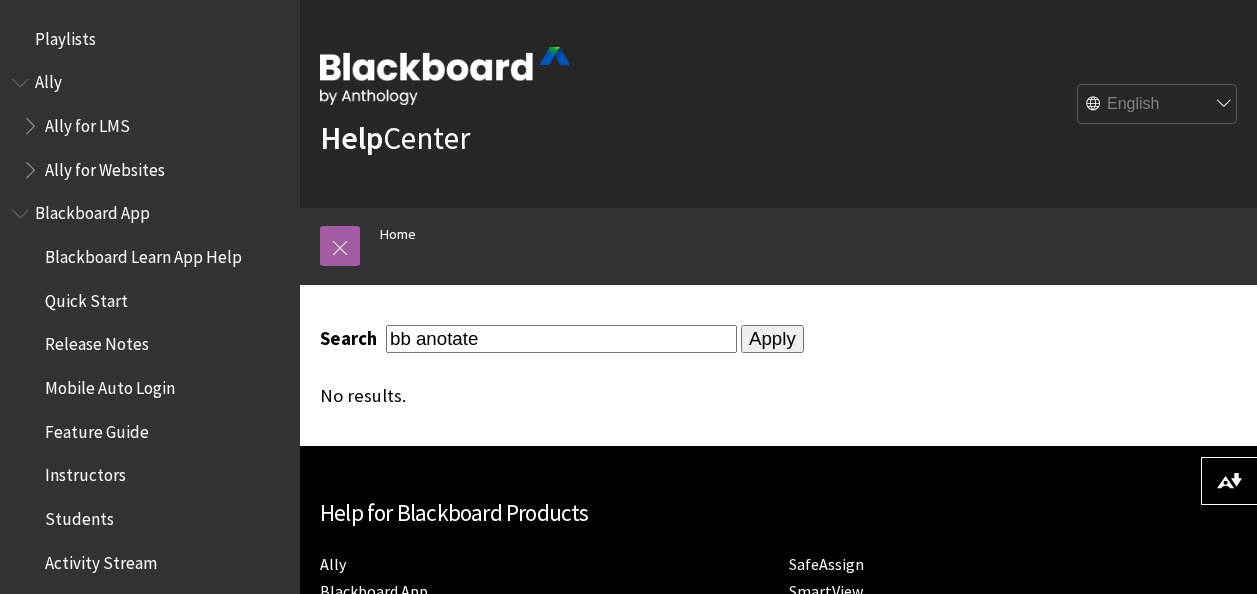 scroll, scrollTop: 0, scrollLeft: 0, axis: both 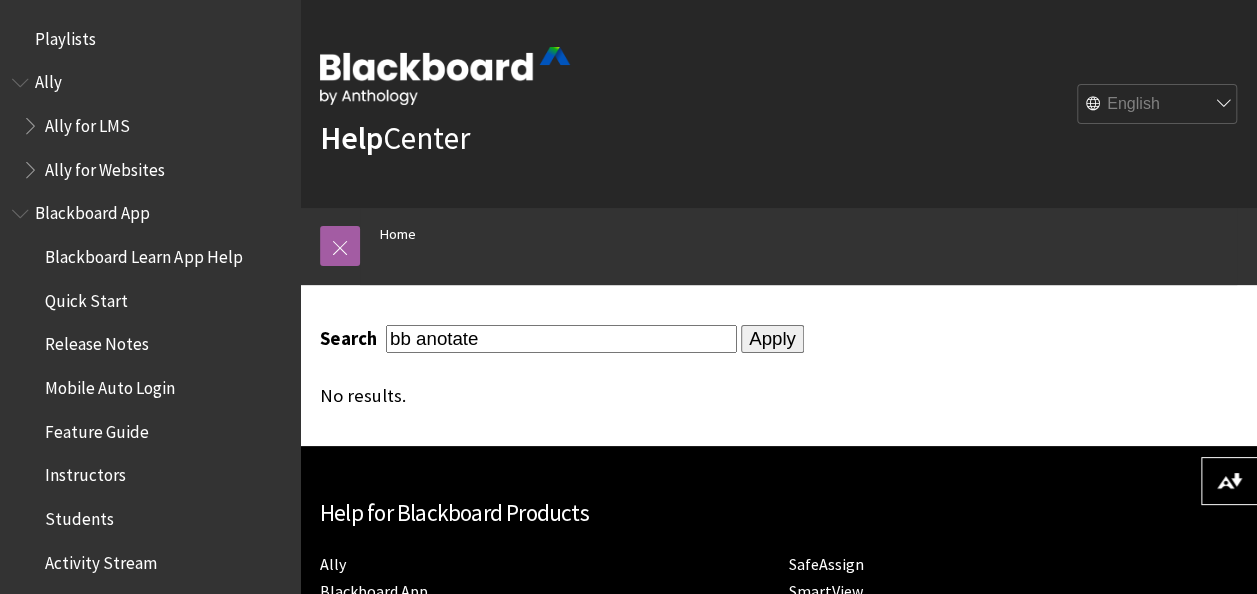 click on "bb anotate" at bounding box center (561, 338) 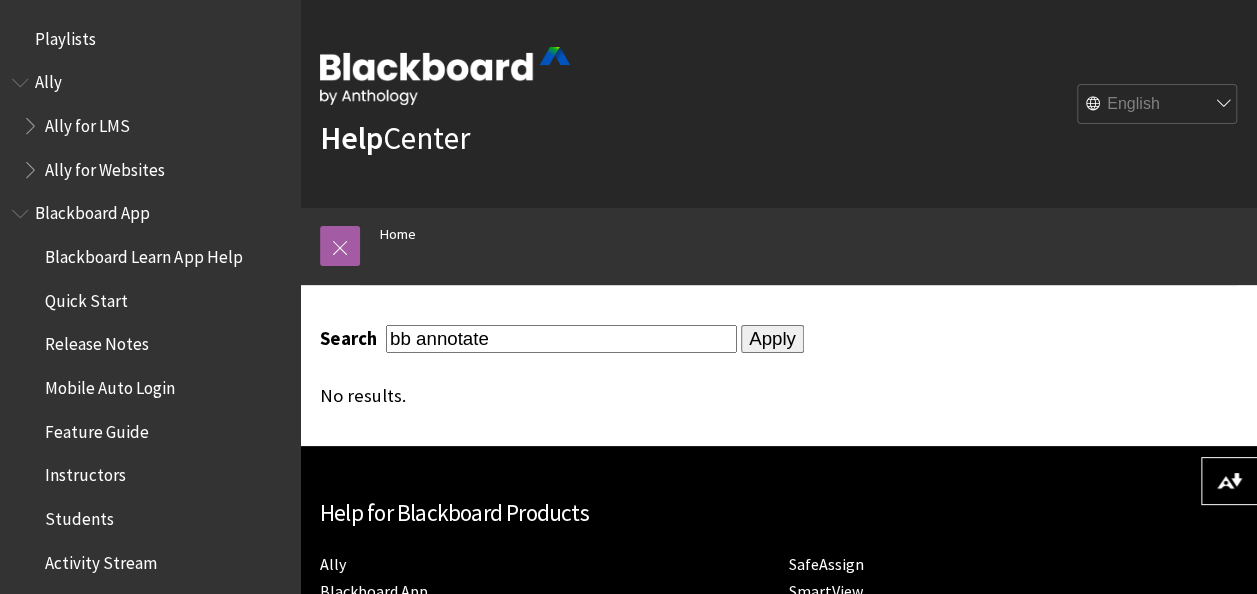type on "bb annotate" 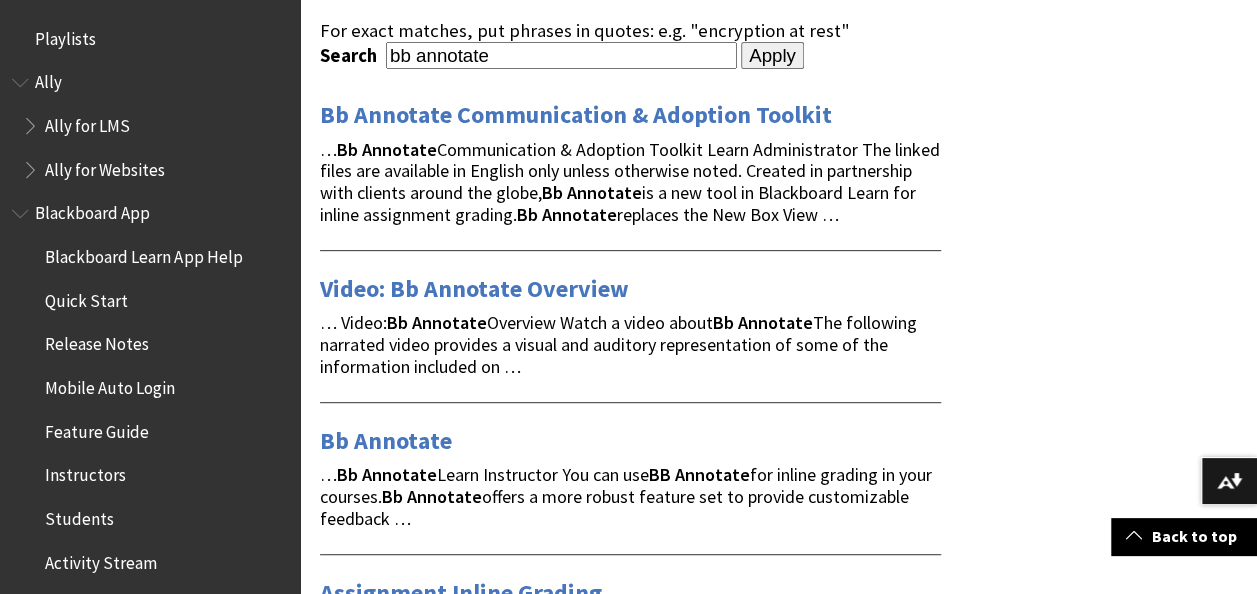 scroll, scrollTop: 337, scrollLeft: 0, axis: vertical 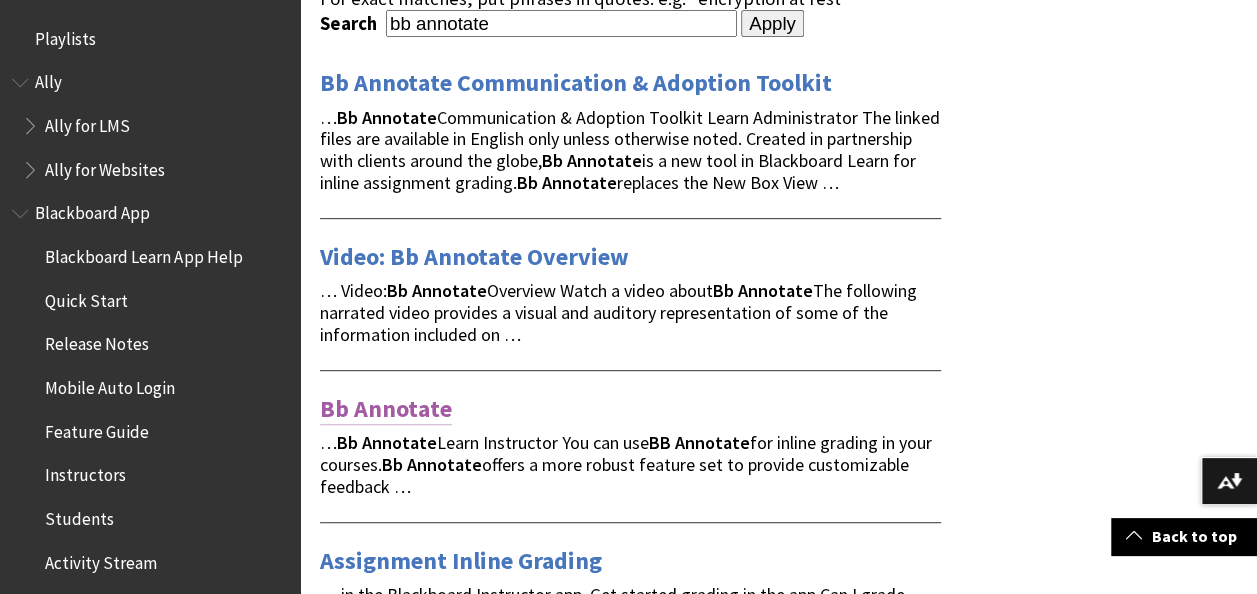 click on "Bb Annotate" at bounding box center (386, 409) 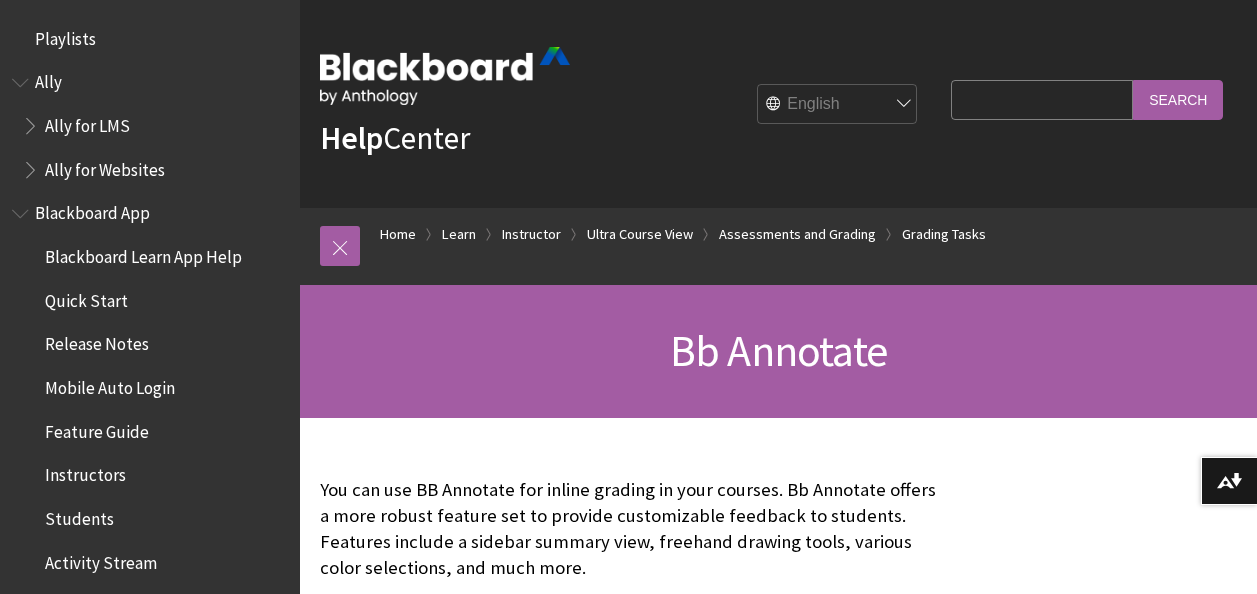 scroll, scrollTop: 233, scrollLeft: 0, axis: vertical 